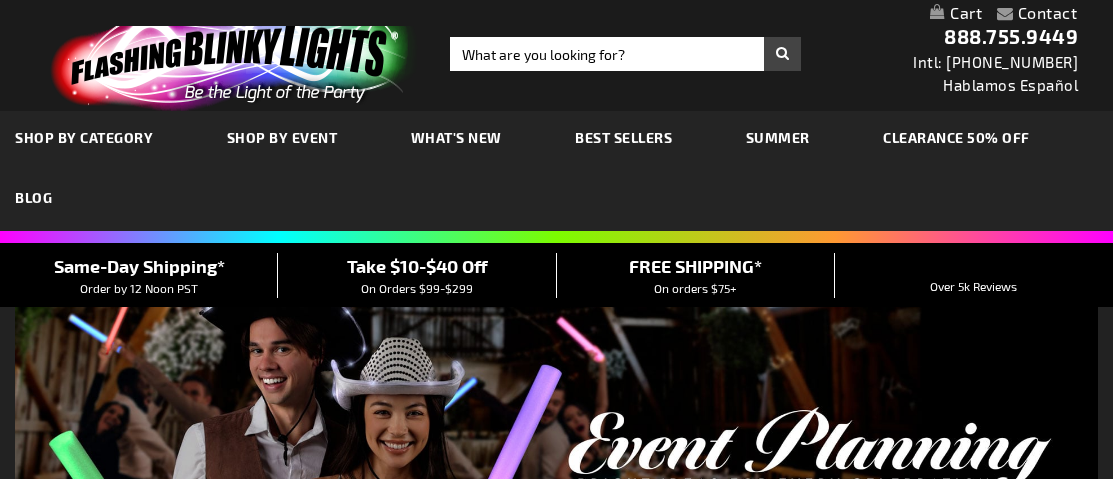 scroll, scrollTop: 0, scrollLeft: 0, axis: both 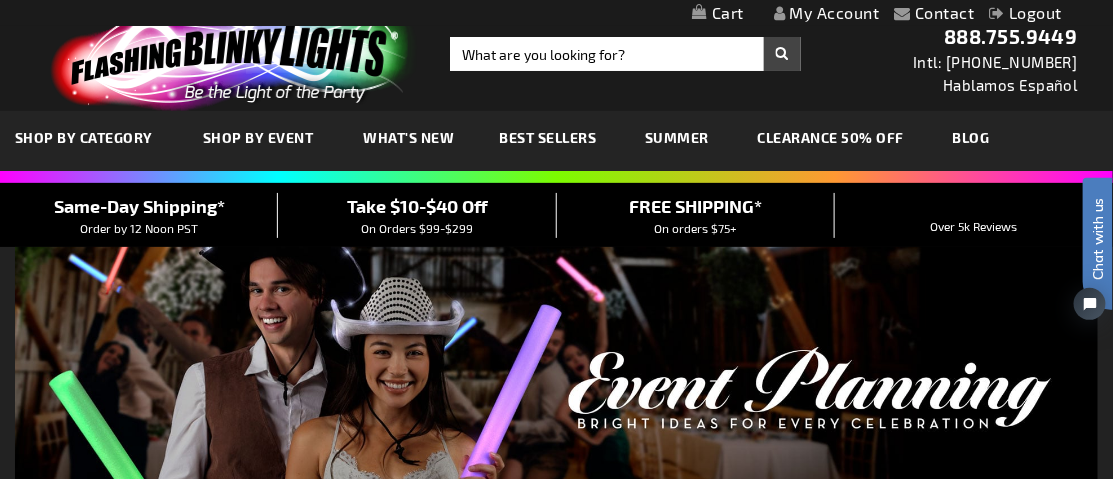 click on "Toggle Nav
Search
Search
×
Search
888.755.9449
Intl: [PHONE_NUMBER]
Hablamos Español" at bounding box center (556, 55) 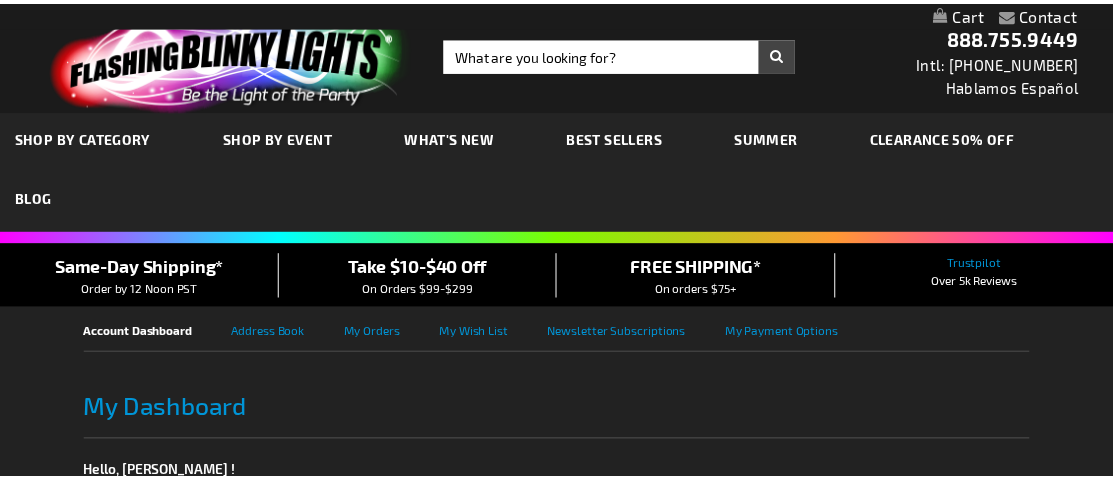 scroll, scrollTop: 0, scrollLeft: 0, axis: both 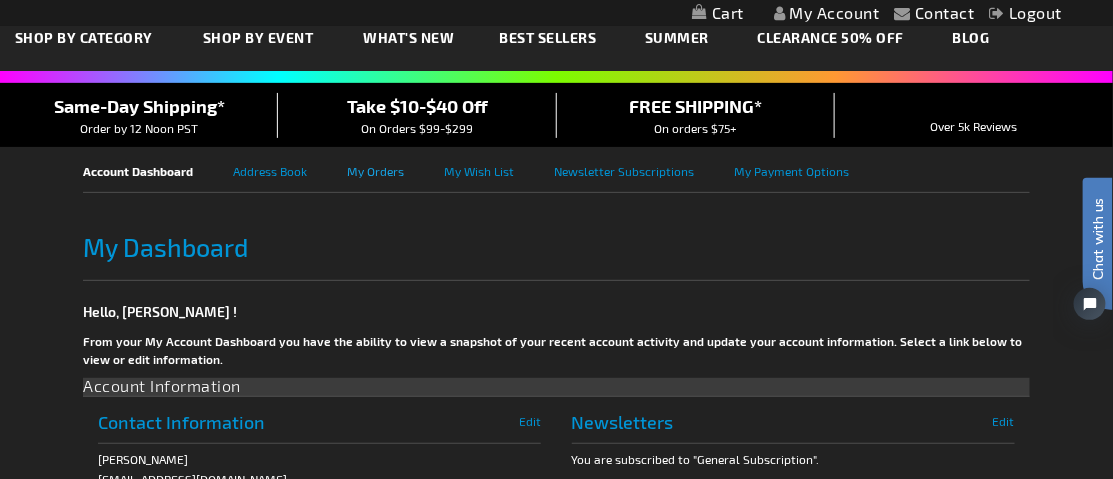 click on "My Orders" at bounding box center (395, 169) 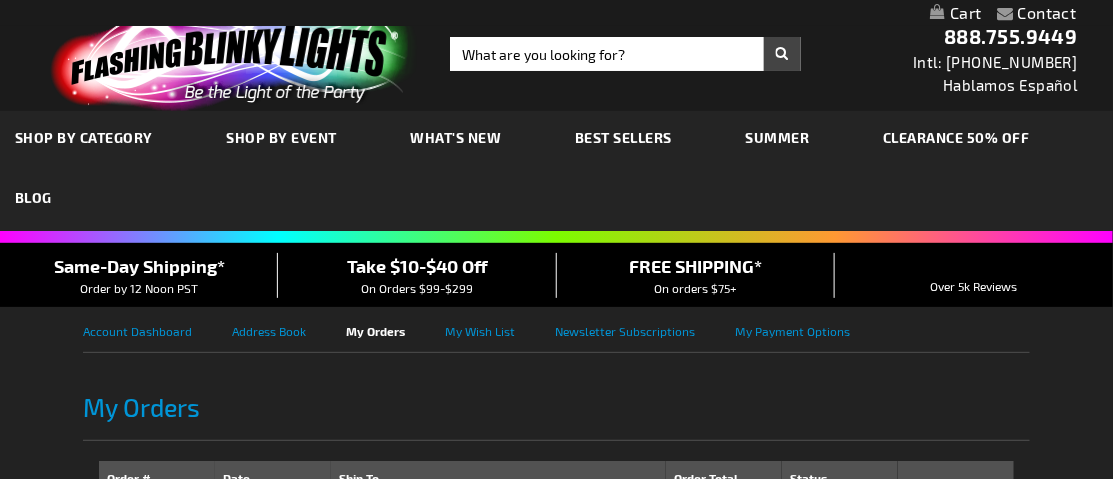 scroll, scrollTop: 57, scrollLeft: 0, axis: vertical 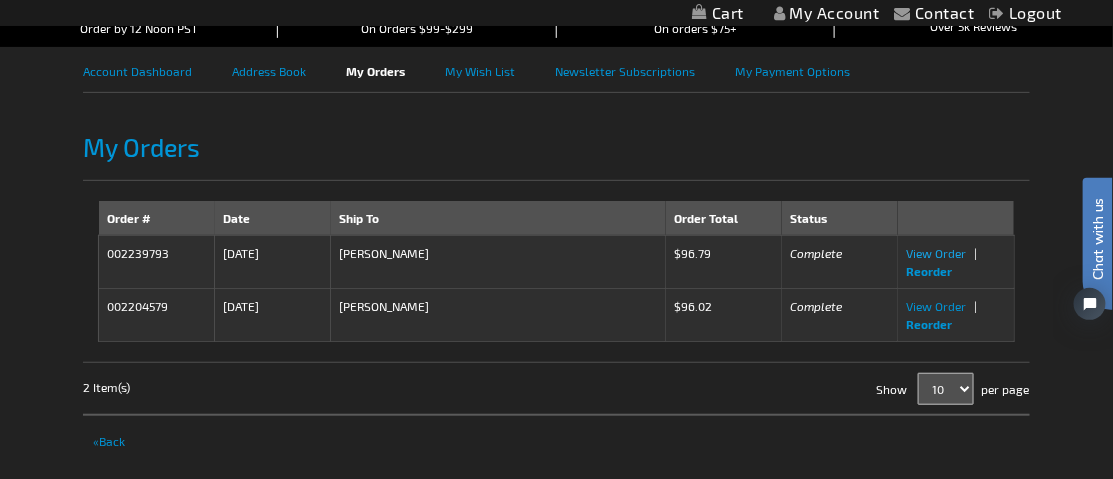 click on "View Order" at bounding box center (936, 253) 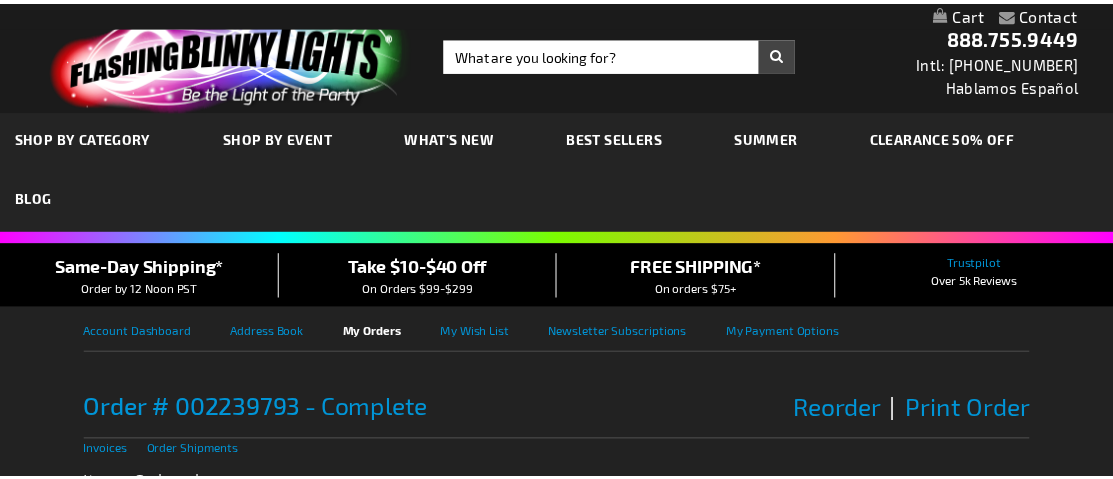 scroll, scrollTop: 0, scrollLeft: 0, axis: both 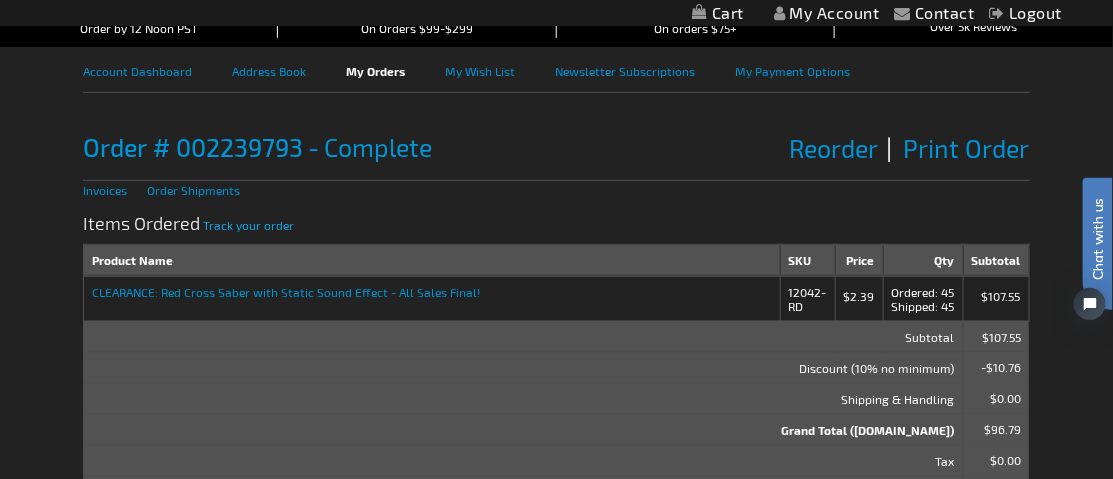 click on "Track your order" at bounding box center (248, 225) 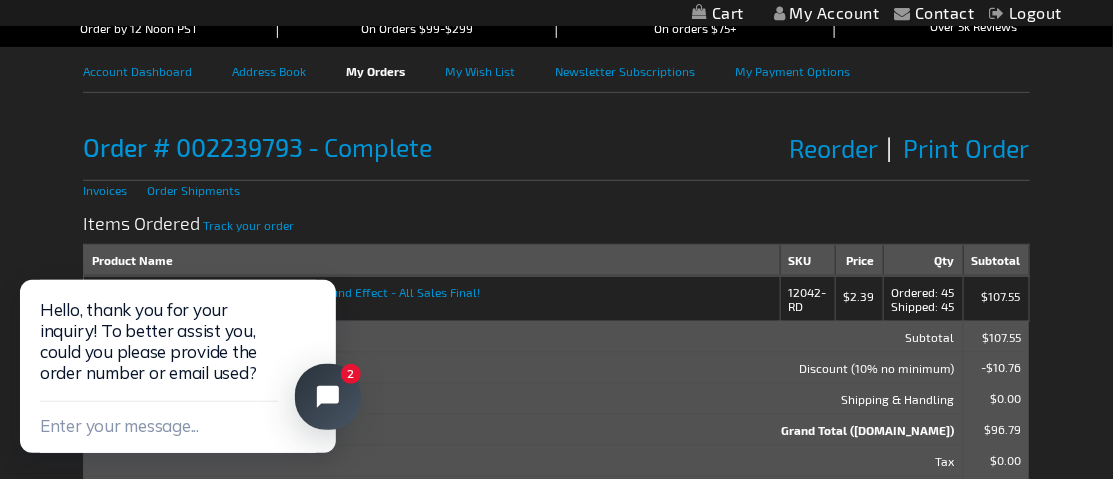 click at bounding box center [328, 396] 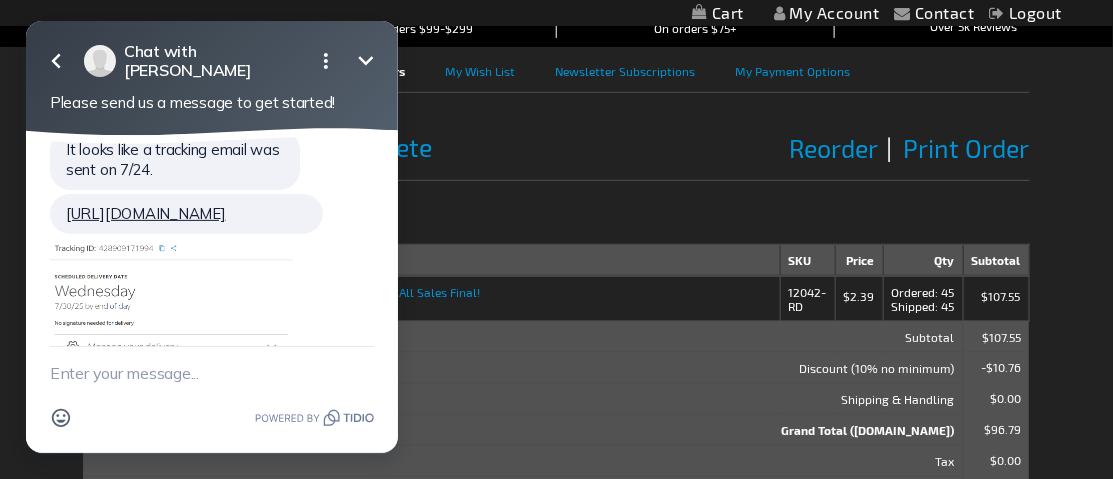 scroll, scrollTop: 359, scrollLeft: 0, axis: vertical 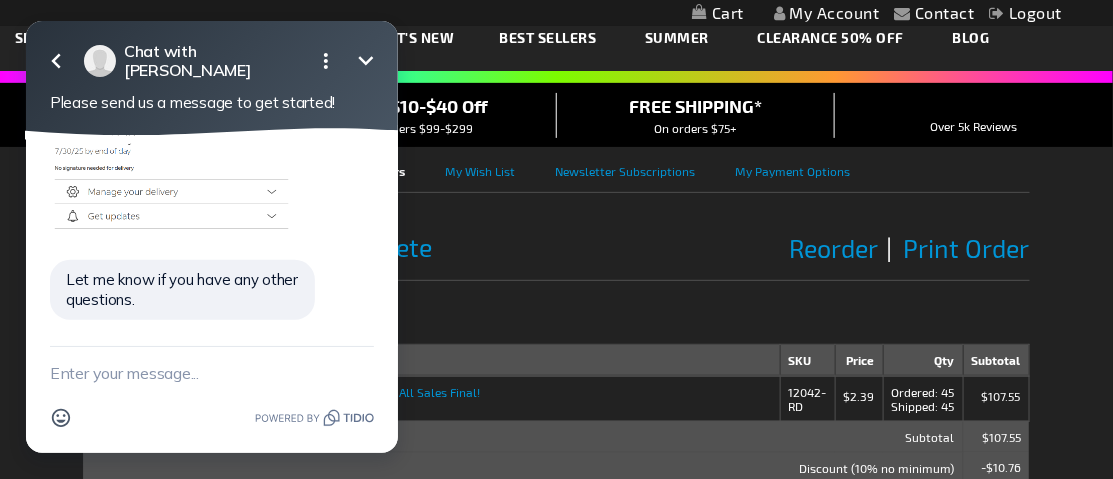 click at bounding box center (212, 373) 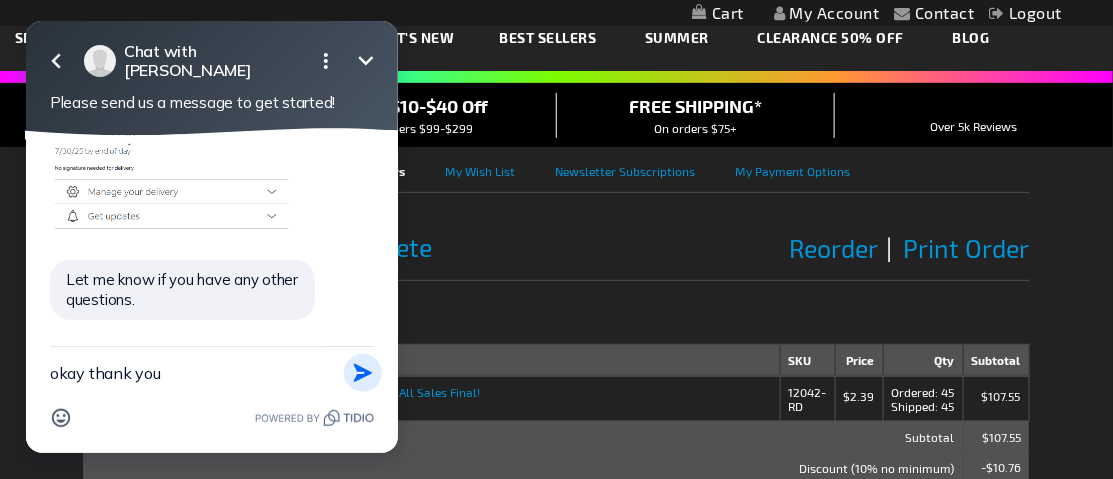 type on "okay thank you" 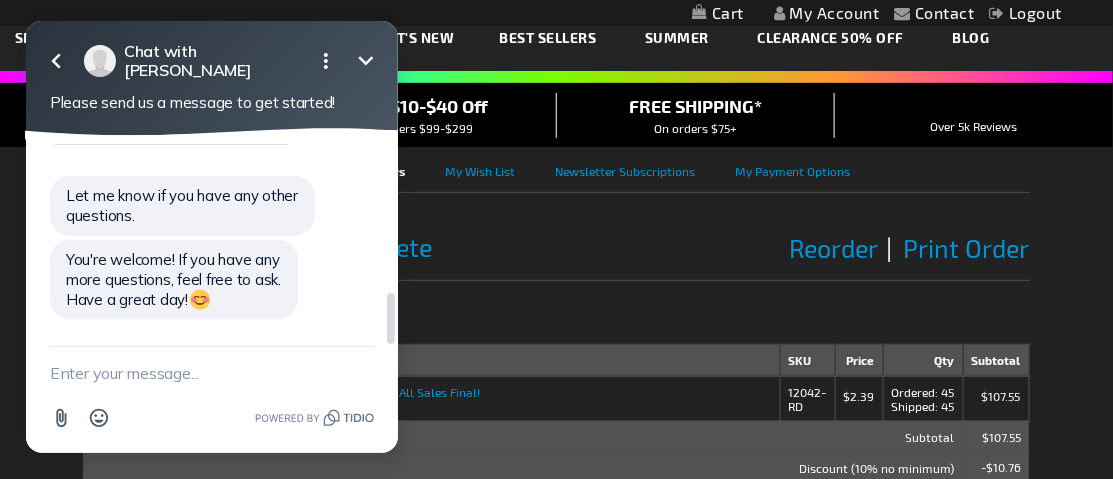 scroll, scrollTop: 617, scrollLeft: 0, axis: vertical 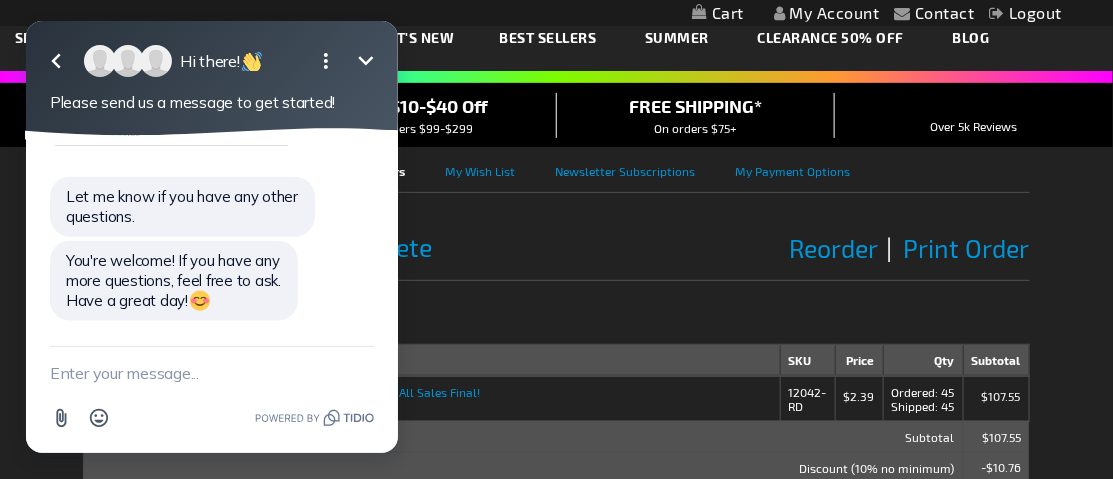 drag, startPoint x: 410, startPoint y: 286, endPoint x: 409, endPoint y: 271, distance: 15.033297 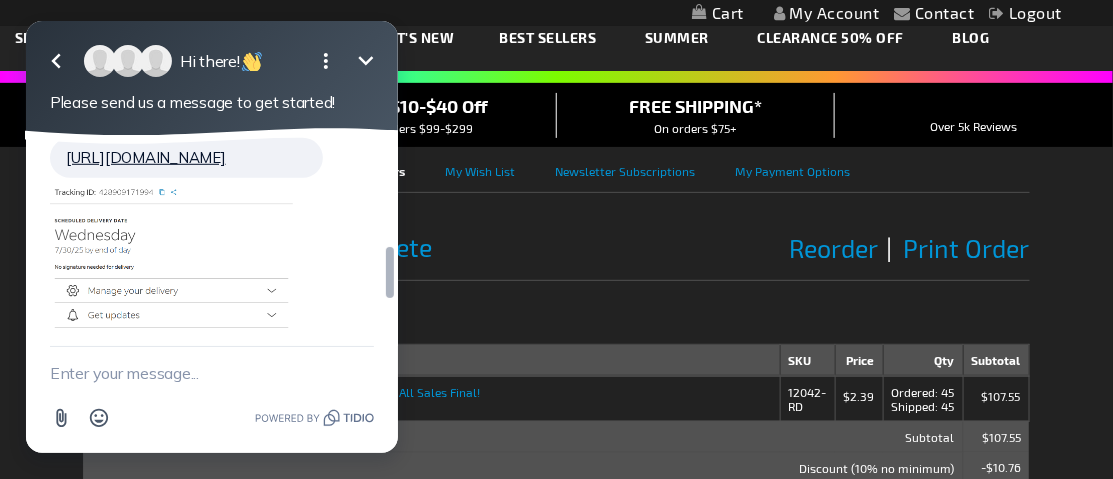 scroll, scrollTop: 451, scrollLeft: 0, axis: vertical 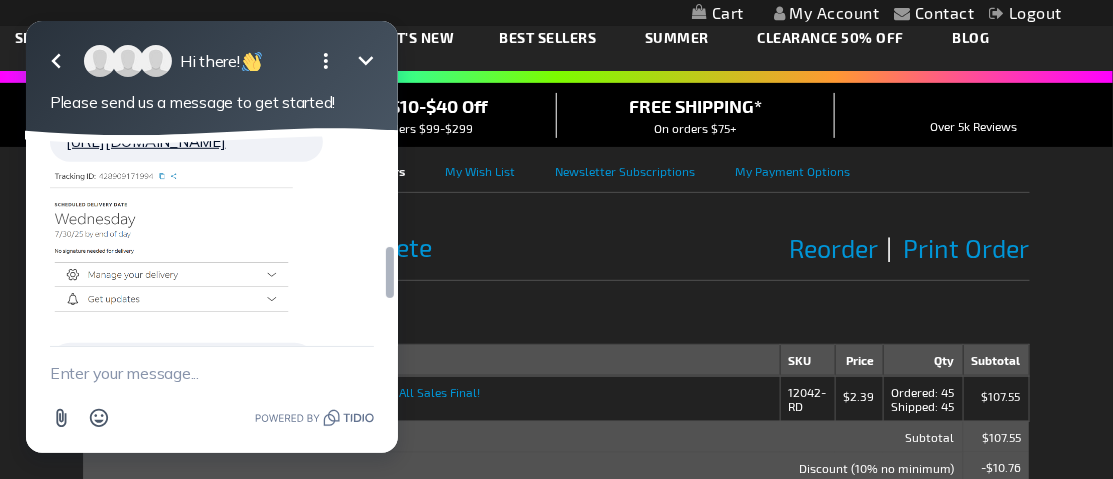 drag, startPoint x: 391, startPoint y: 300, endPoint x: 373, endPoint y: 258, distance: 45.694637 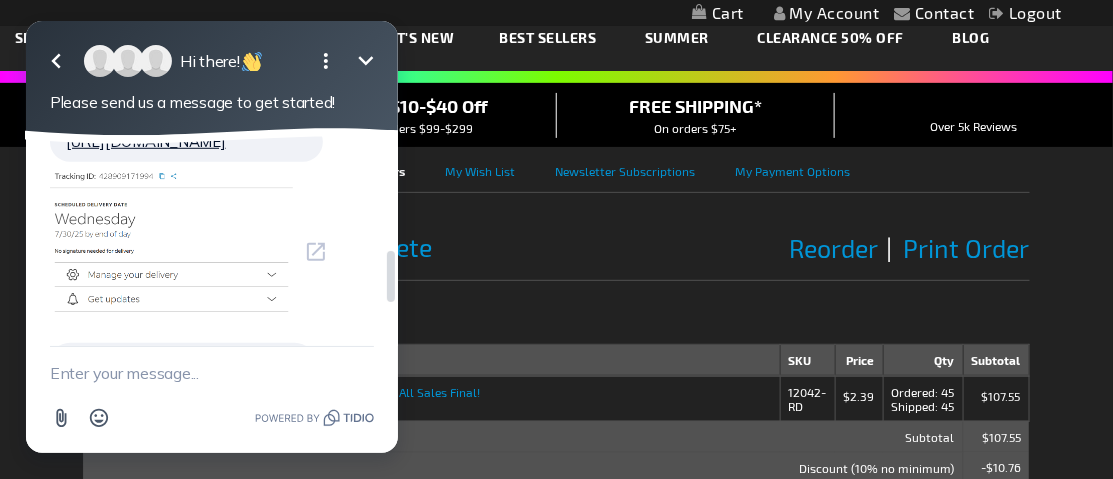 click at bounding box center (171, 252) 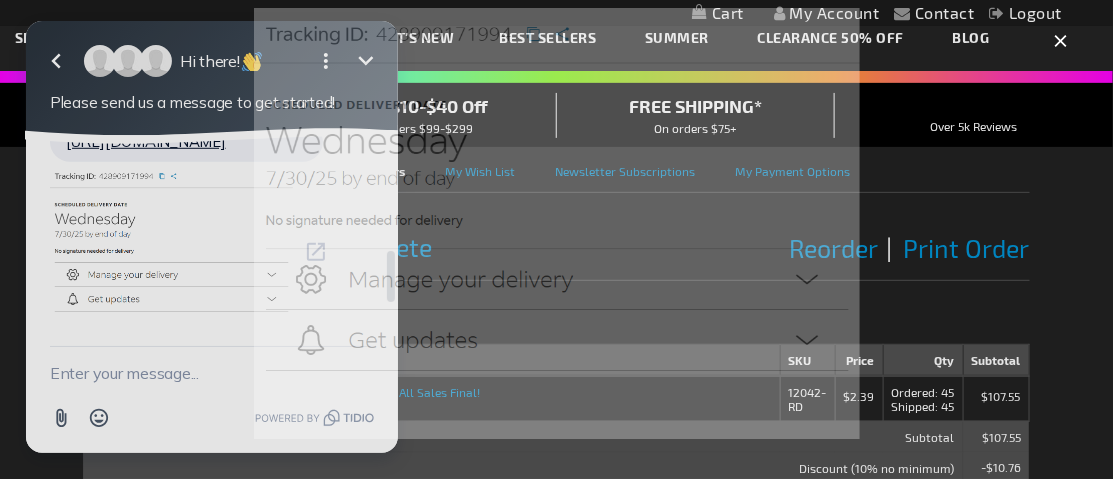 scroll, scrollTop: 0, scrollLeft: 0, axis: both 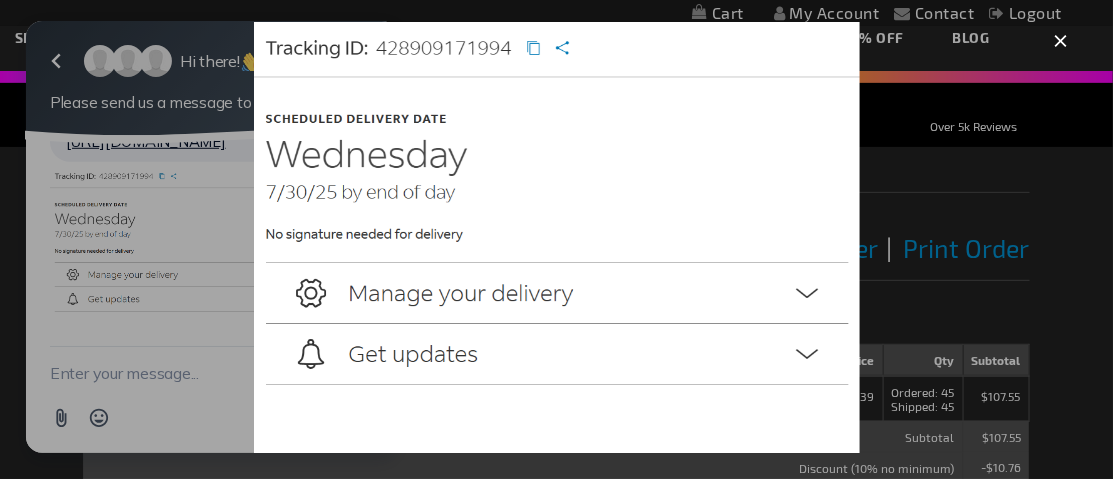 click at bounding box center (556, 239) 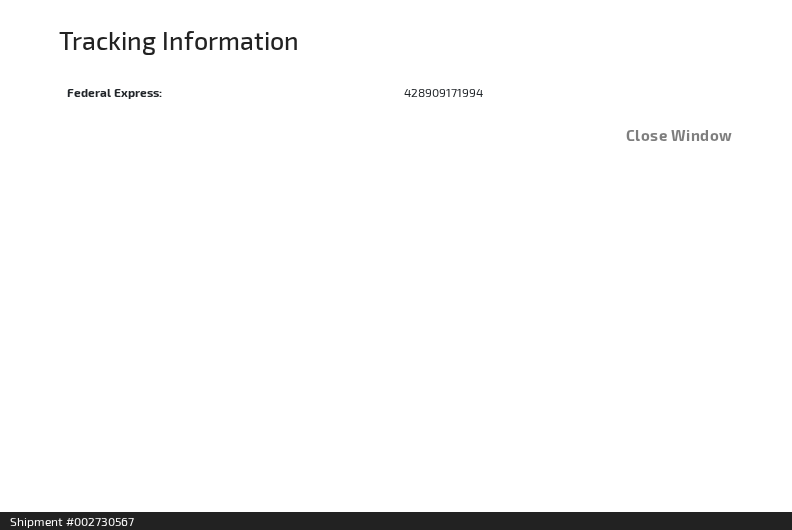 scroll, scrollTop: 0, scrollLeft: 0, axis: both 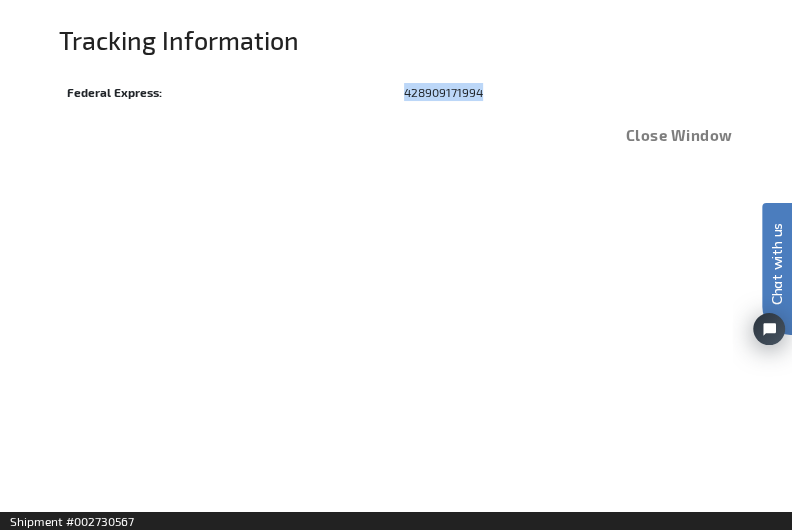 drag, startPoint x: 400, startPoint y: 92, endPoint x: 502, endPoint y: 92, distance: 102 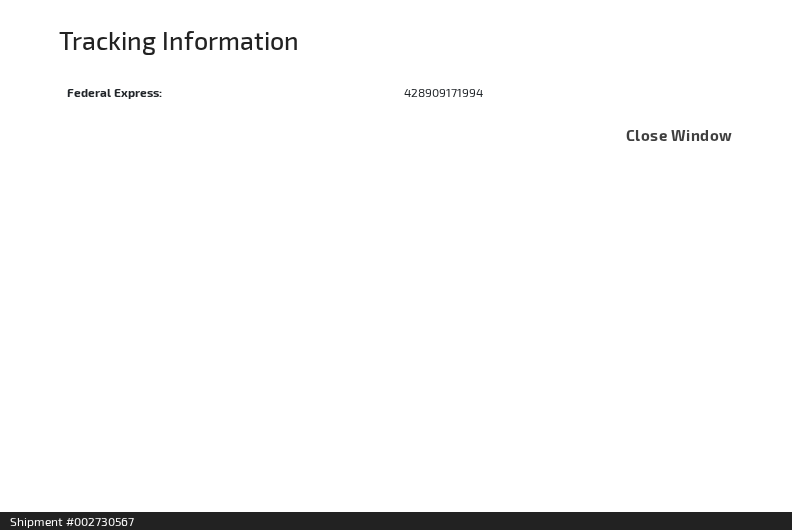 scroll, scrollTop: 0, scrollLeft: 0, axis: both 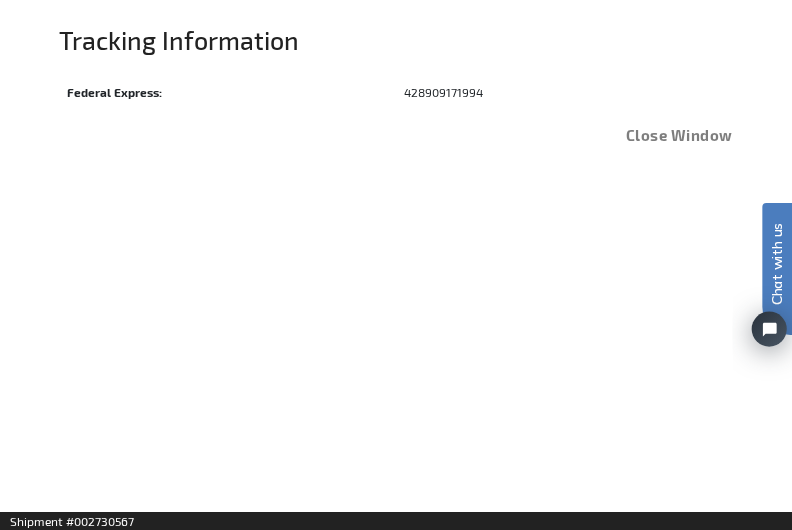 click on "Chat with us" at bounding box center [777, 264] 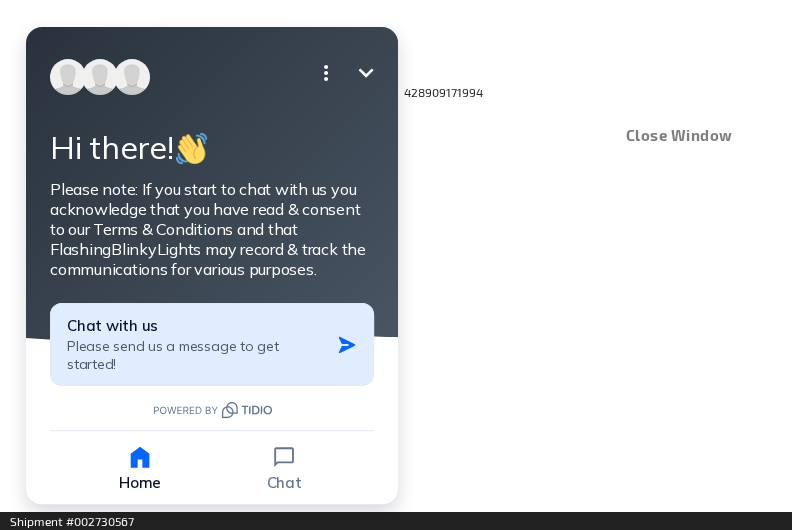 click on "Please send us a message to get started!" at bounding box center [173, 355] 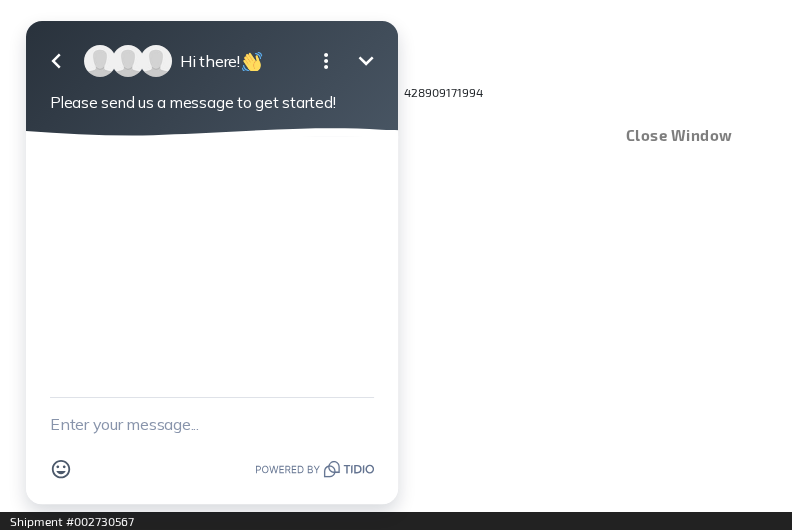 click at bounding box center (212, 424) 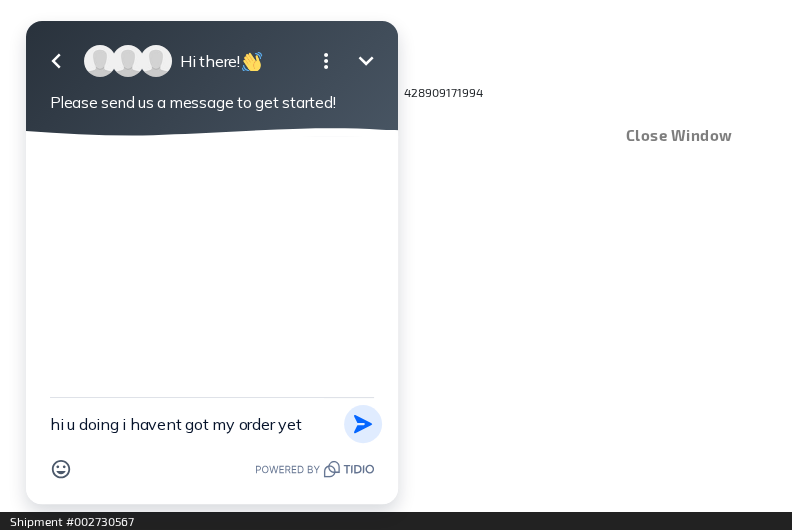 type on "hi u doing i havent got my order yet" 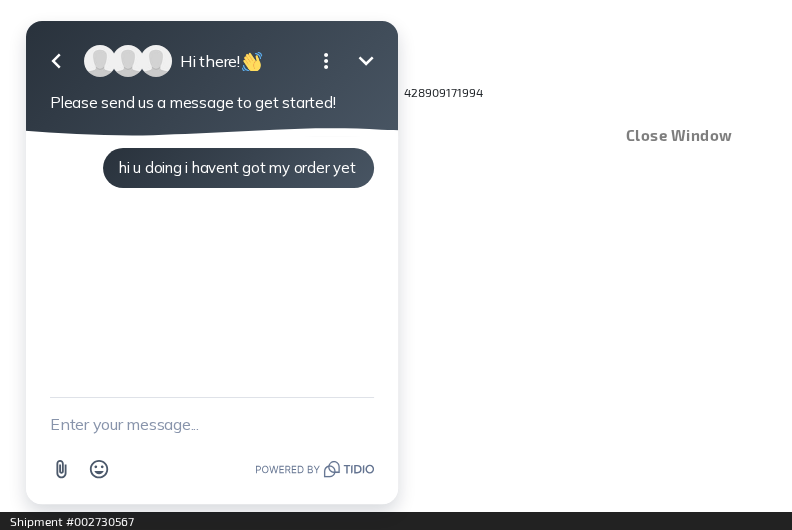 click at bounding box center (212, 424) 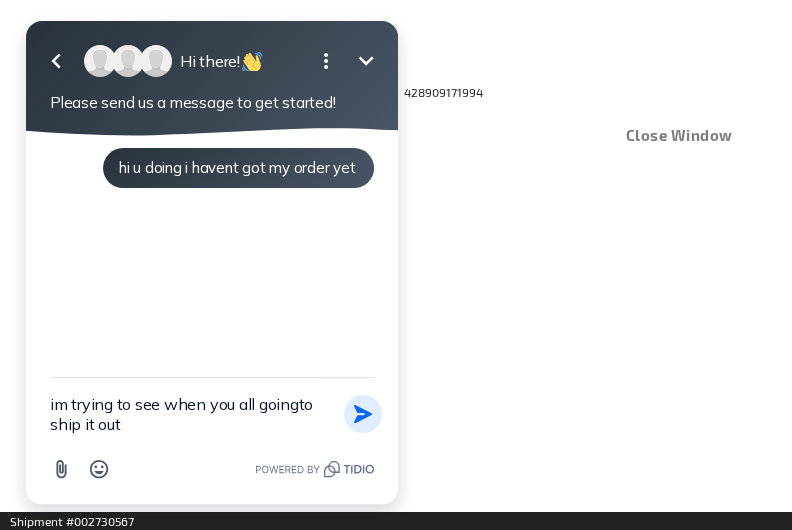 type on "im trying to see when you all goingto ship it out" 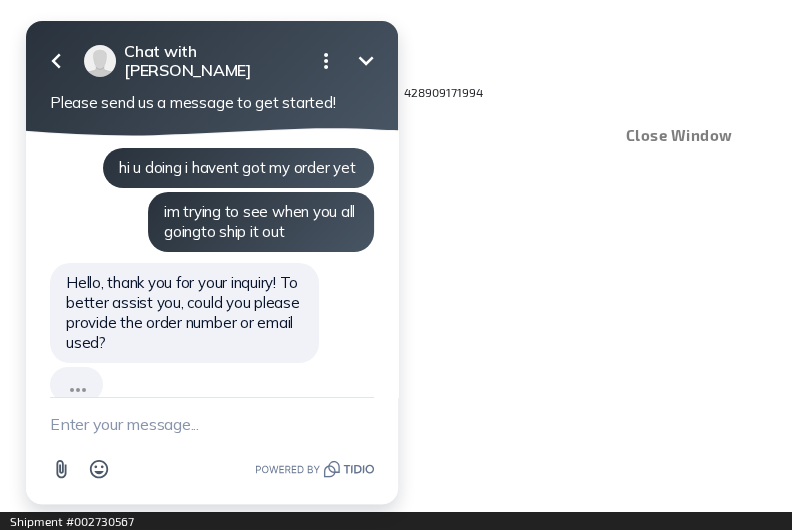 scroll, scrollTop: 0, scrollLeft: 0, axis: both 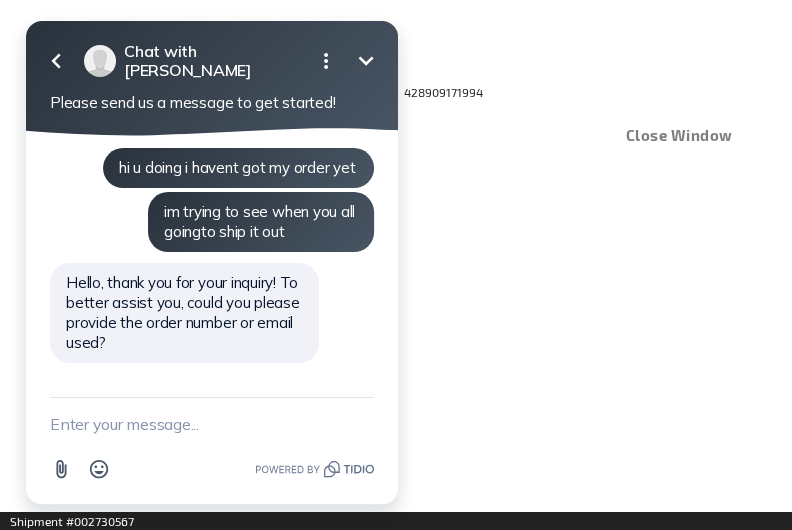 click at bounding box center [212, 424] 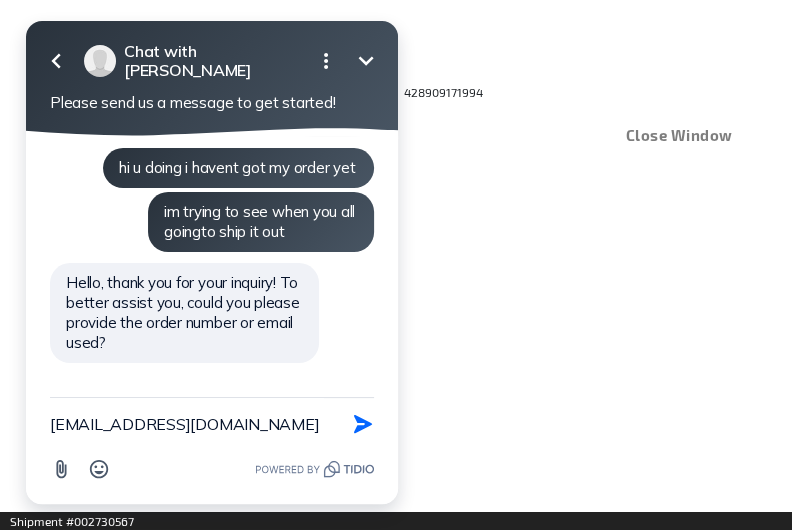 type on "[EMAIL_ADDRESS][DOMAIN_NAME]" 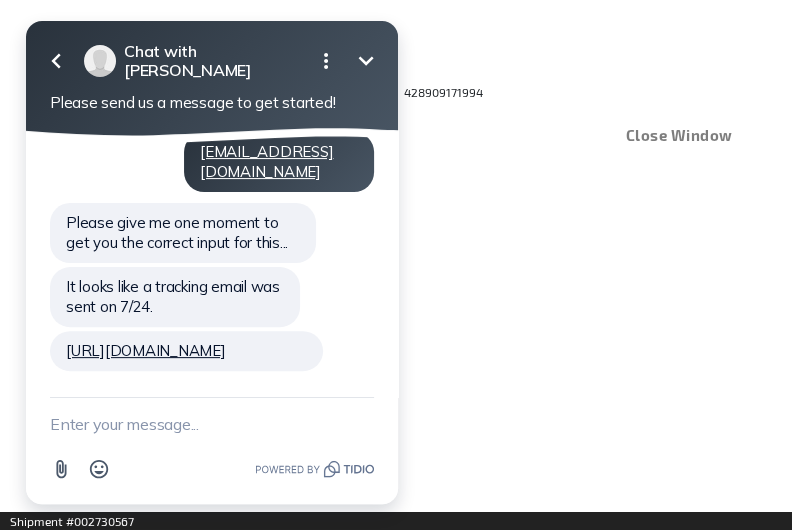scroll, scrollTop: 241, scrollLeft: 0, axis: vertical 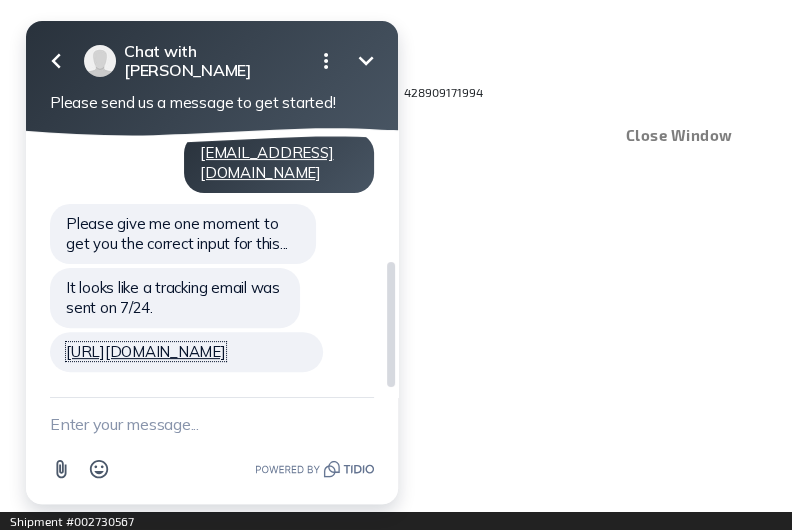 click on "[URL][DOMAIN_NAME]" at bounding box center [146, 351] 